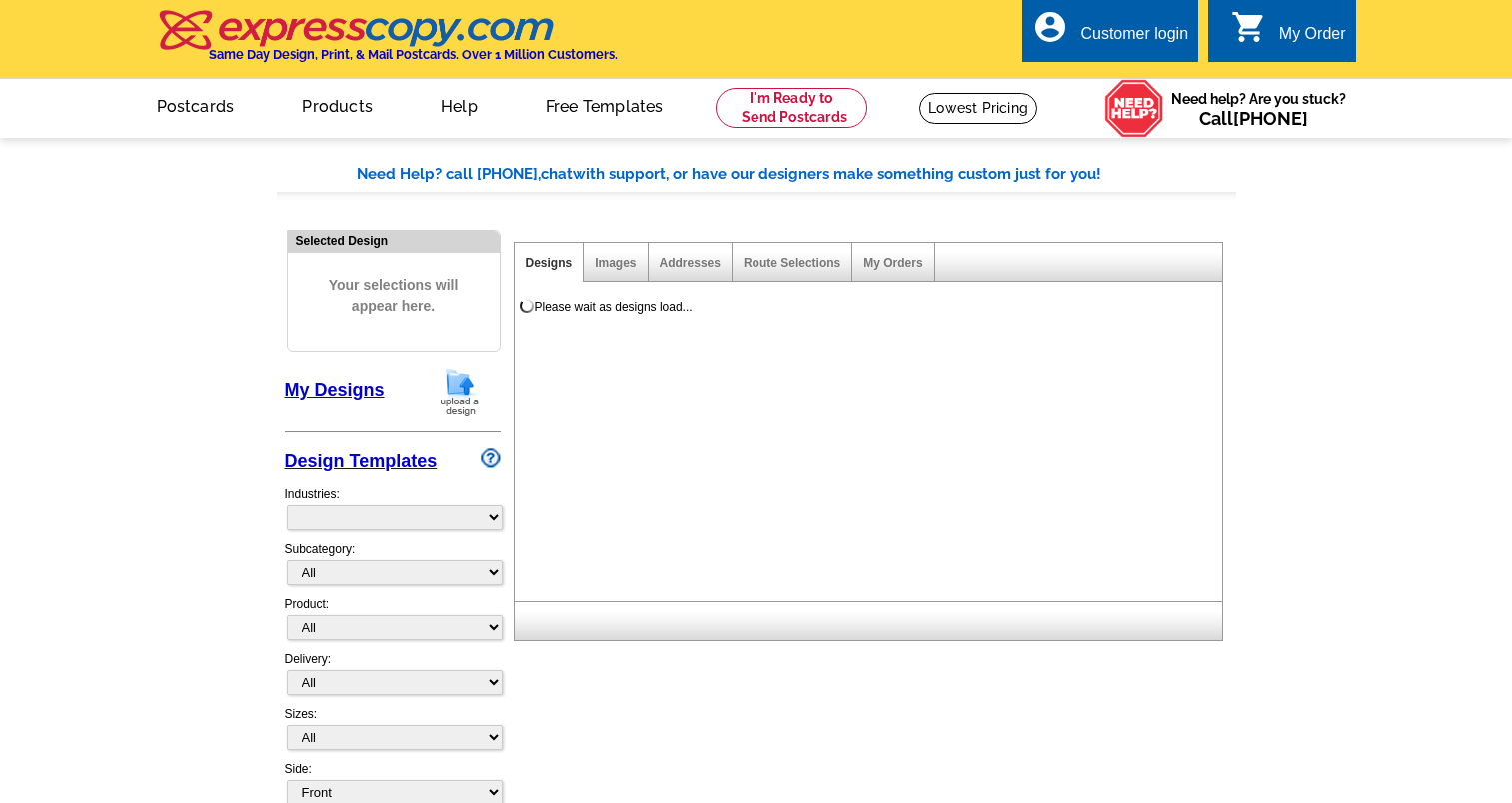 scroll, scrollTop: 0, scrollLeft: 0, axis: both 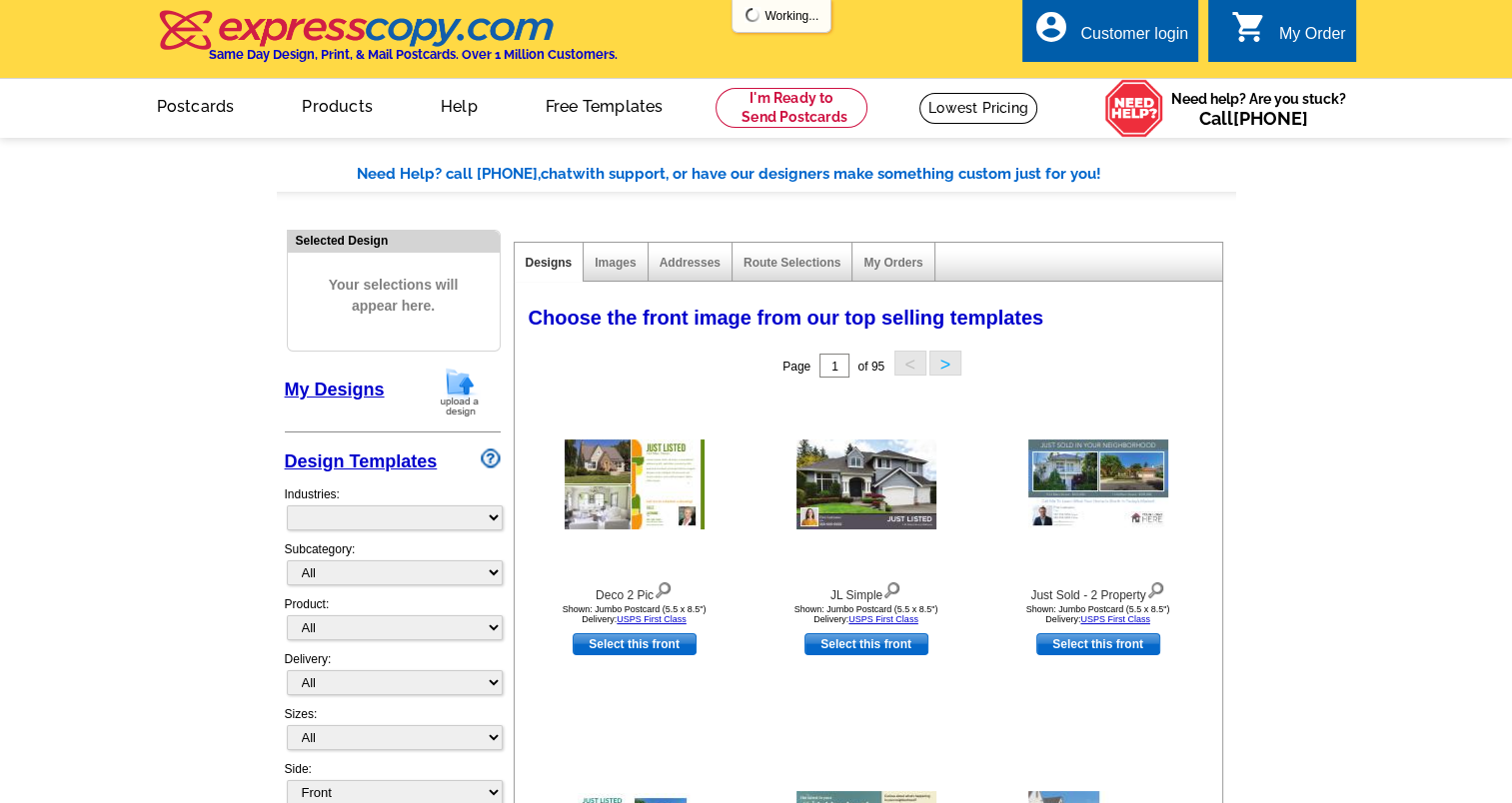 select on "785" 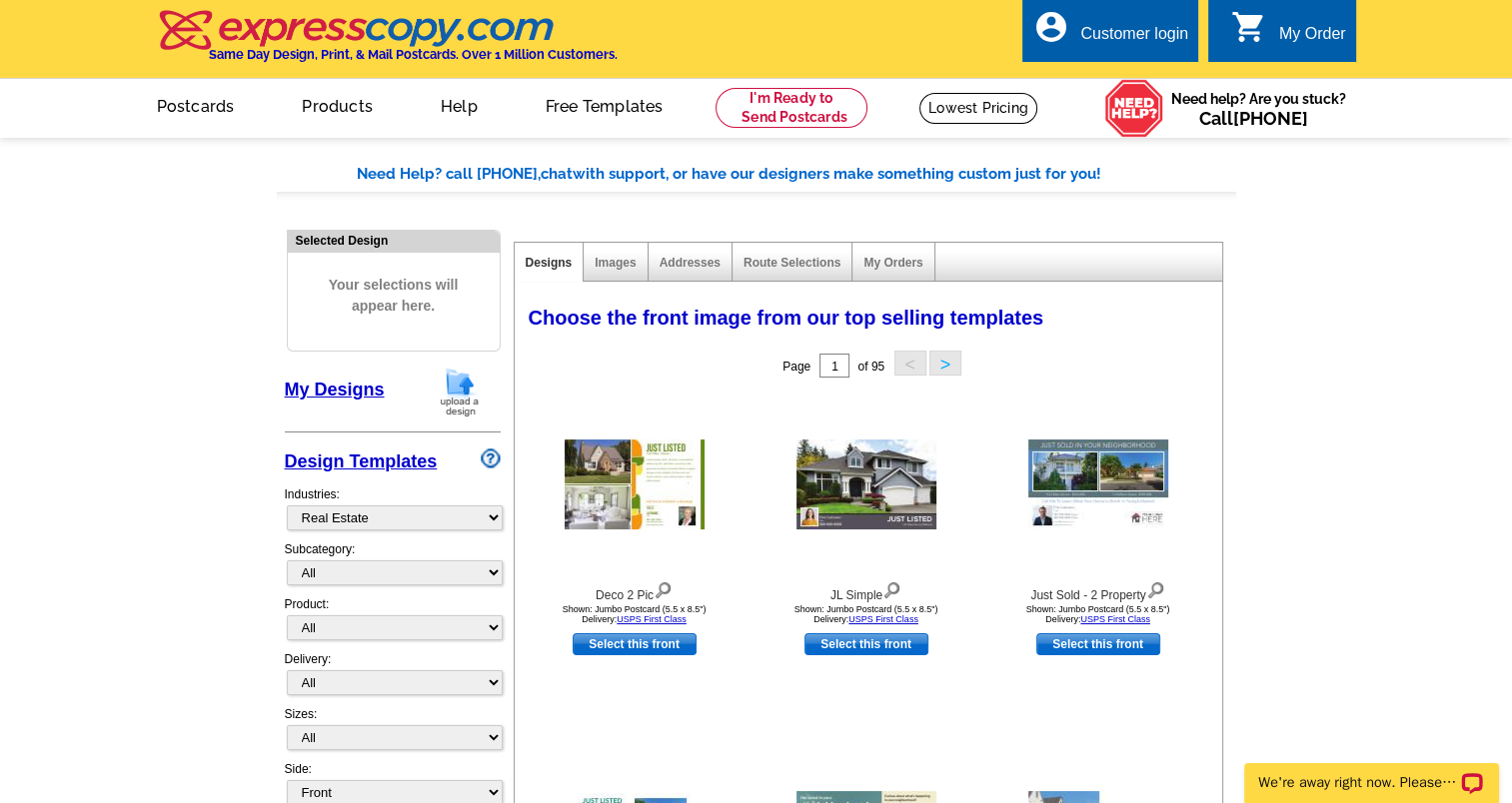 scroll, scrollTop: 0, scrollLeft: 0, axis: both 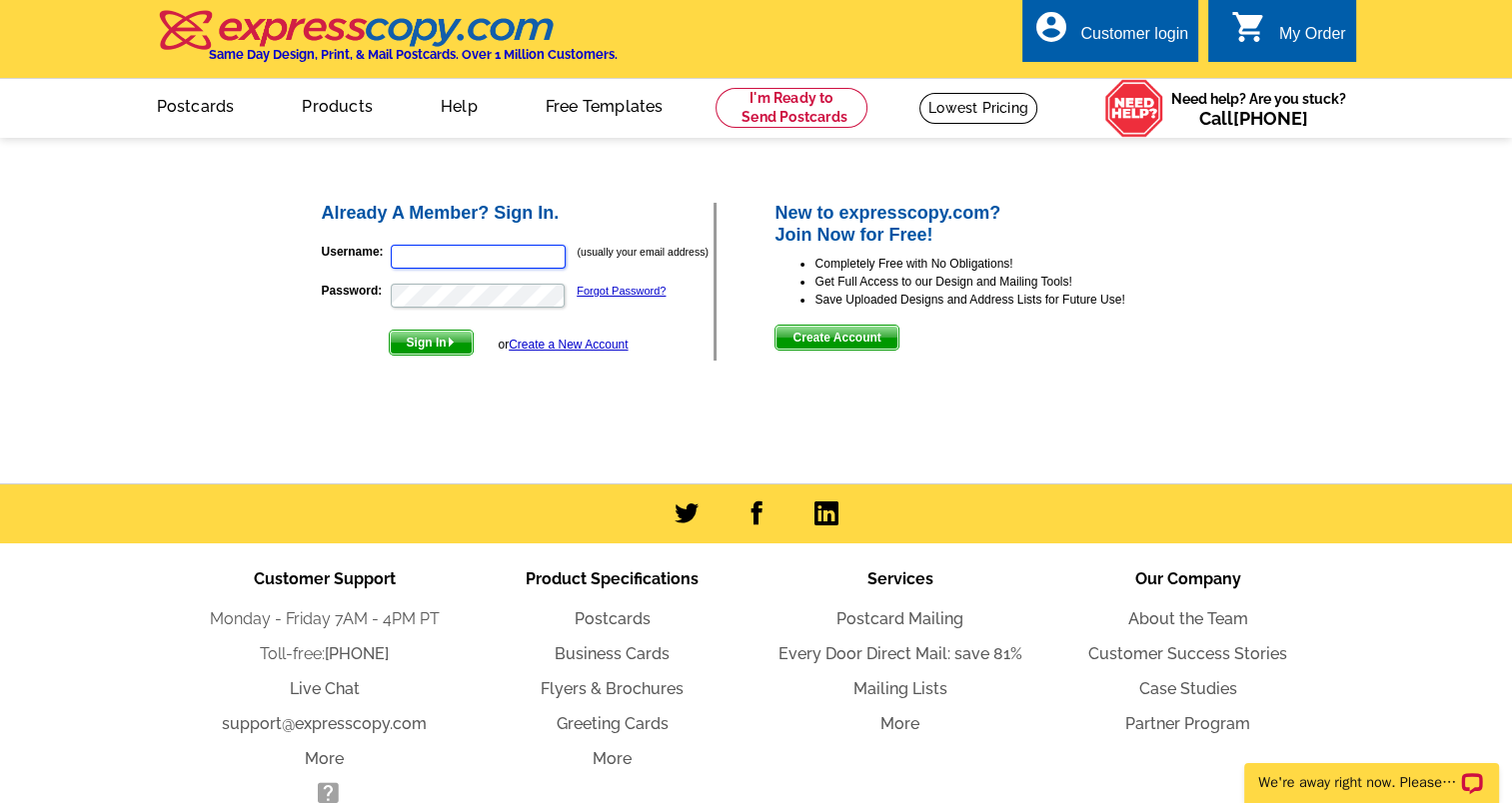 type on "homes@bentonres.com" 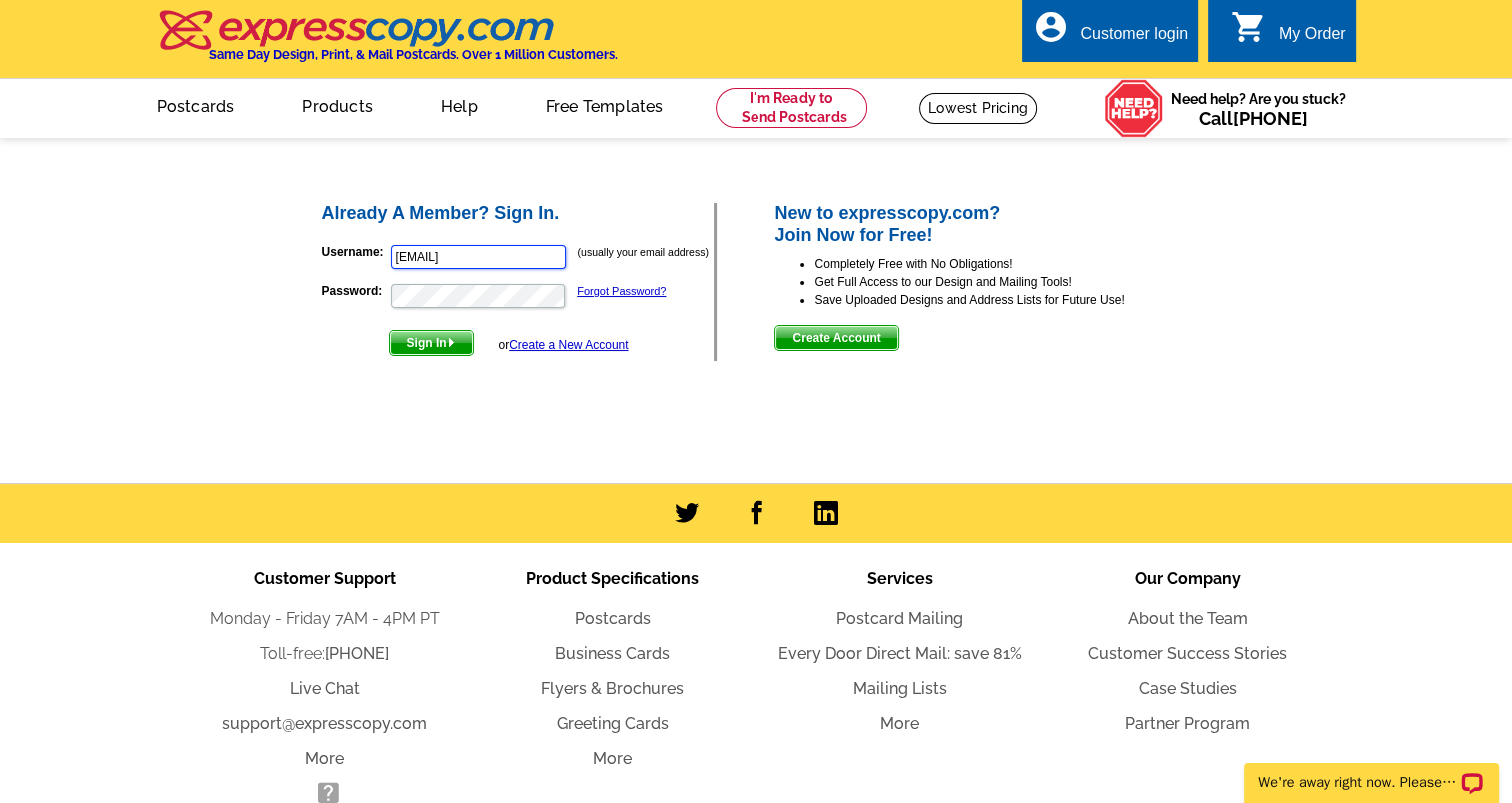 scroll, scrollTop: 0, scrollLeft: 0, axis: both 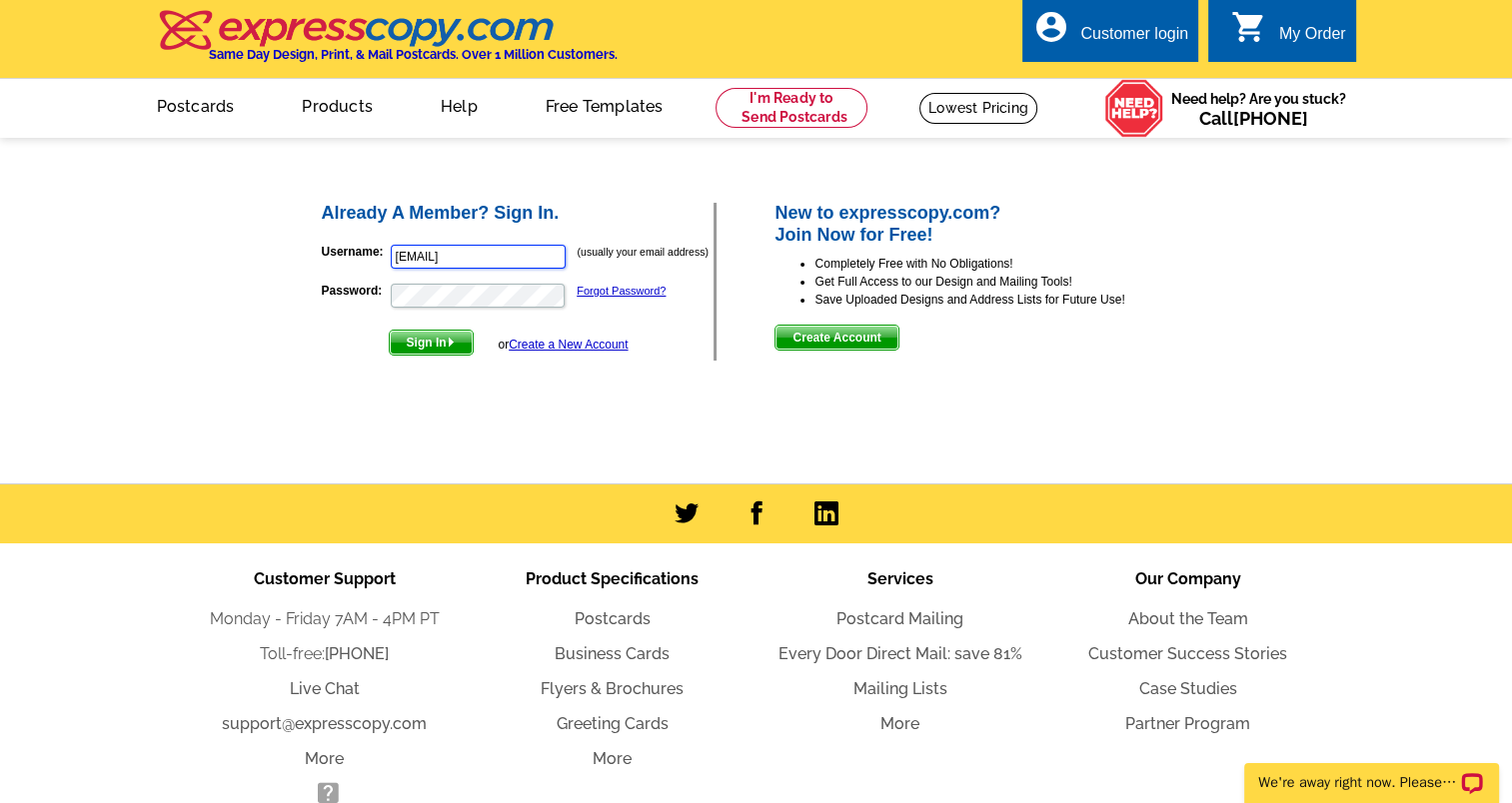 drag, startPoint x: 555, startPoint y: 267, endPoint x: 339, endPoint y: 260, distance: 216.1134 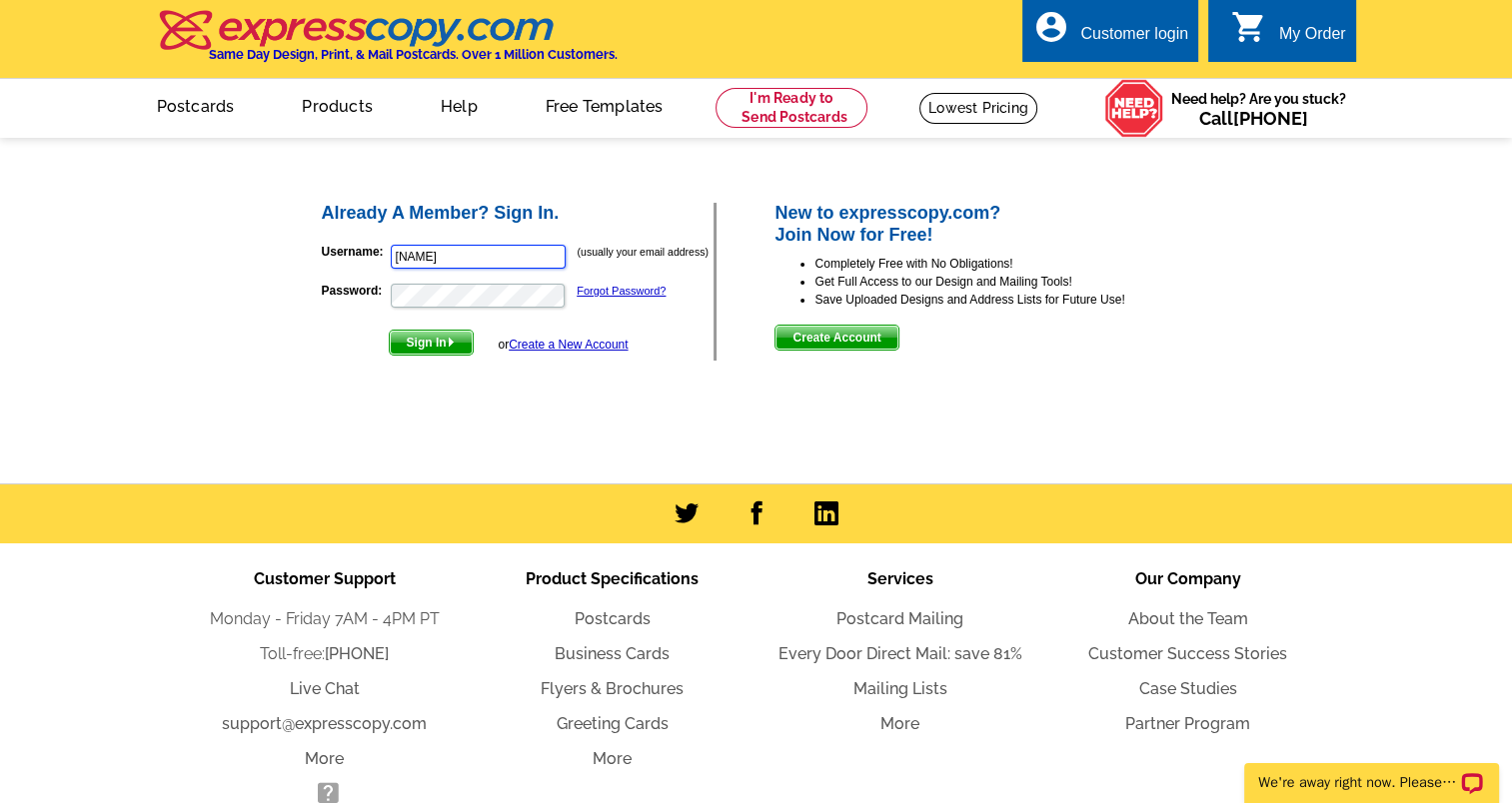 type on "ClaireKirby@NorthernNevadaHomePro.com" 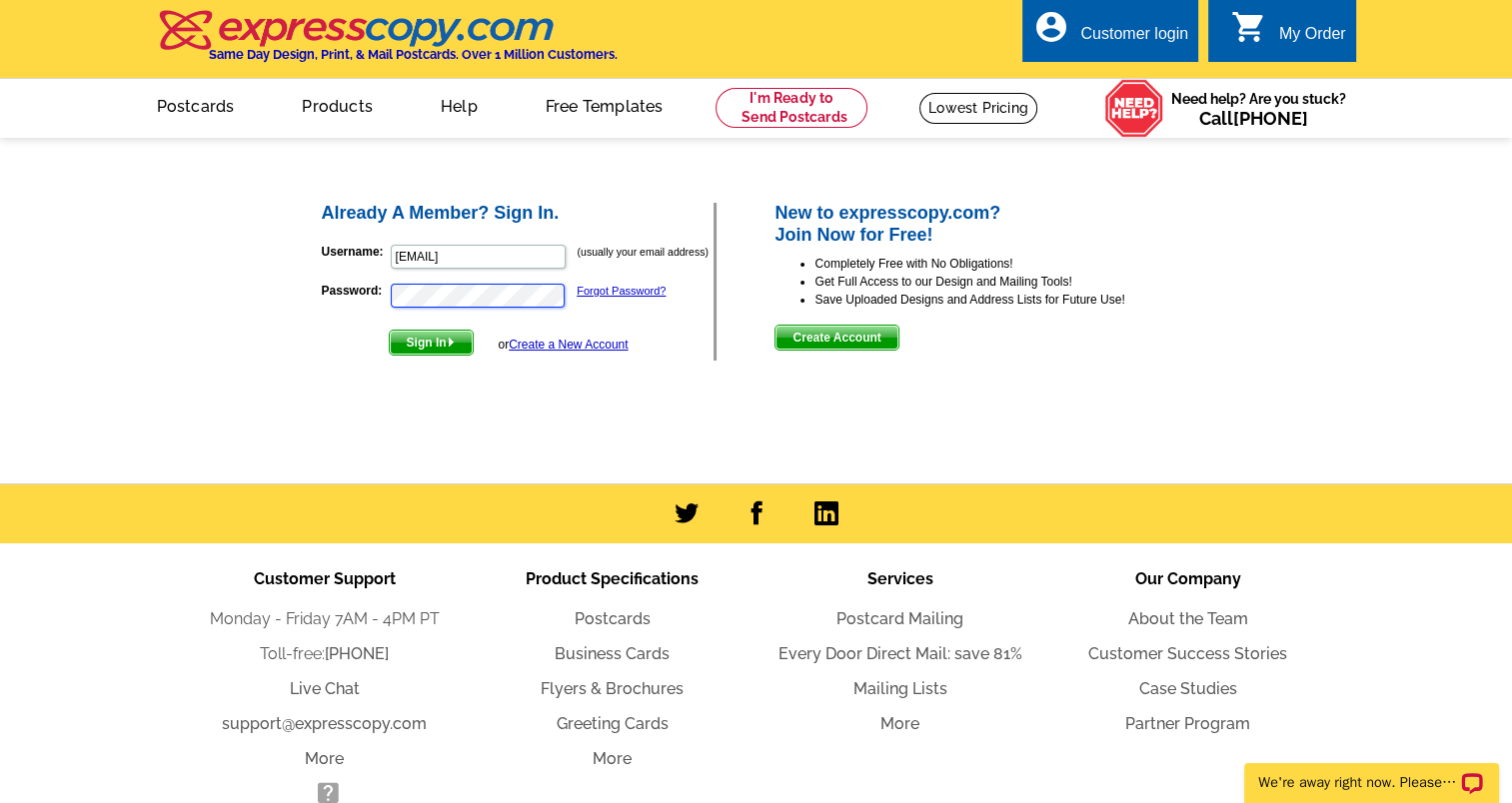 click on "Already A Member?  Sign In.
Username:  ClaireKirby@NorthernNevadaHomePro.com
(usually your email address)
Password:
Forgot
Password?
Sign In
or
Create a New Account
New to expresscopy.com?
Join Now for Free!" at bounding box center (757, 281) 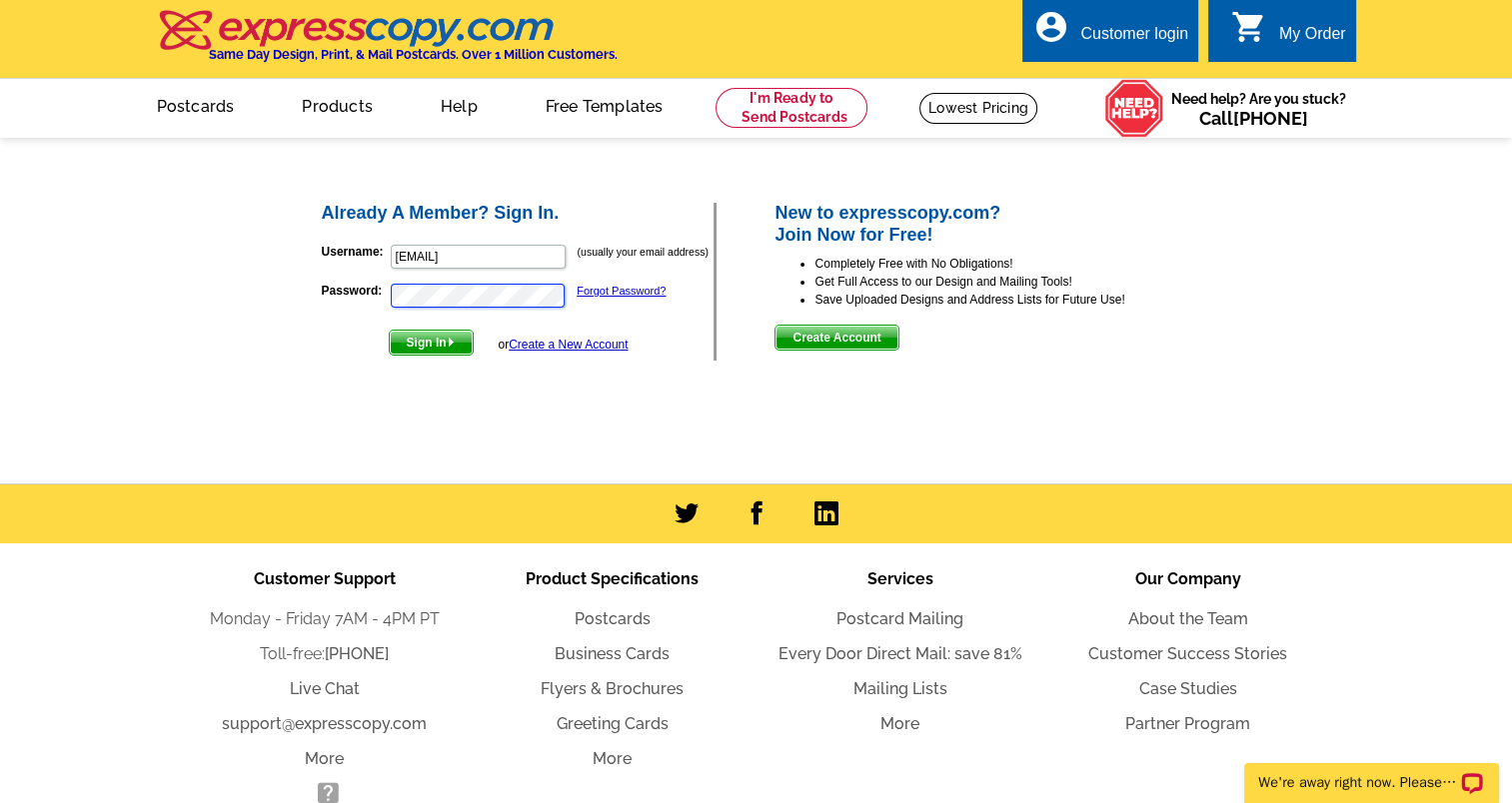 click on "Sign In" at bounding box center (431, 343) 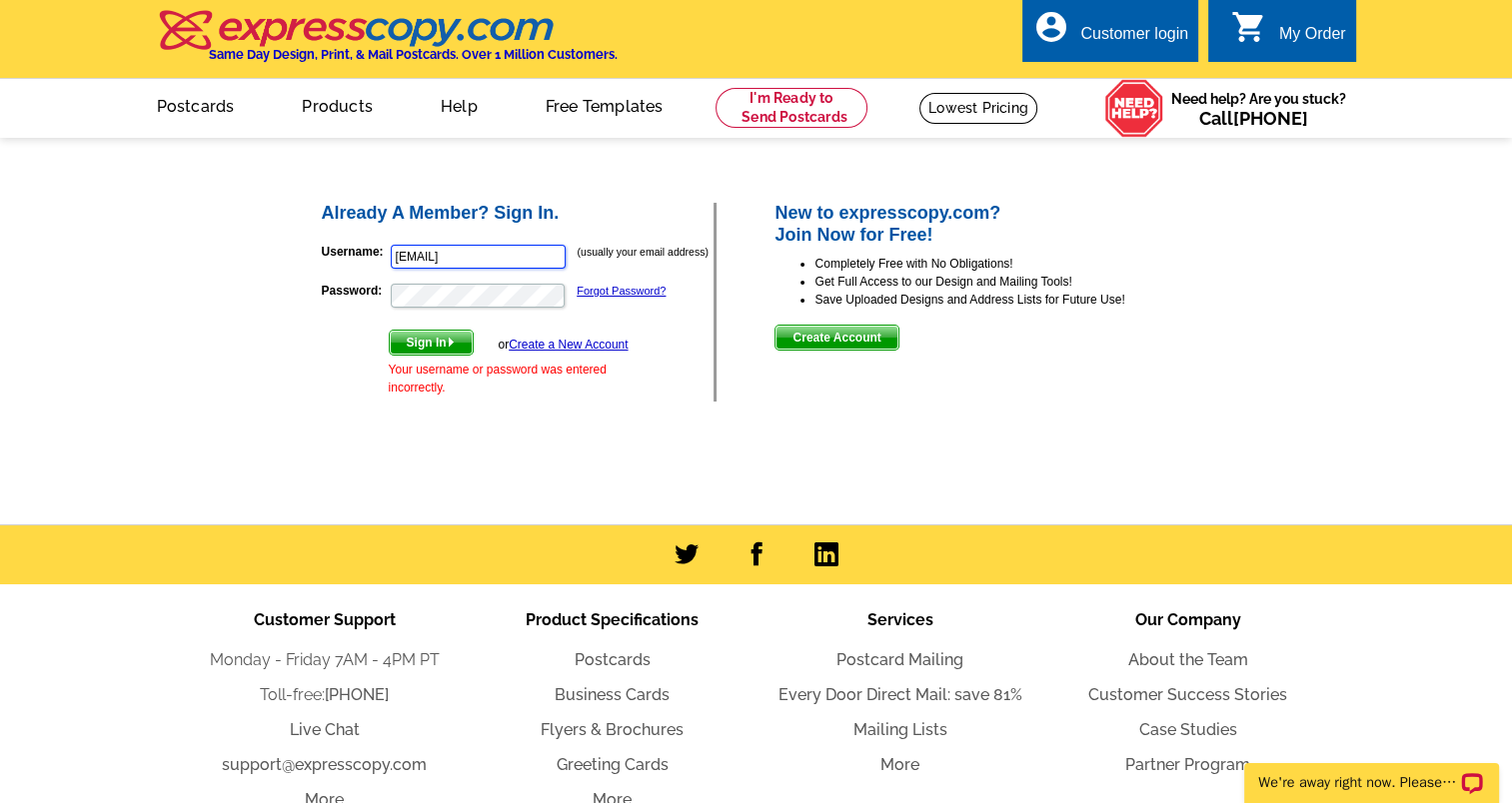 click on "homes@bentonres.com" at bounding box center (478, 257) 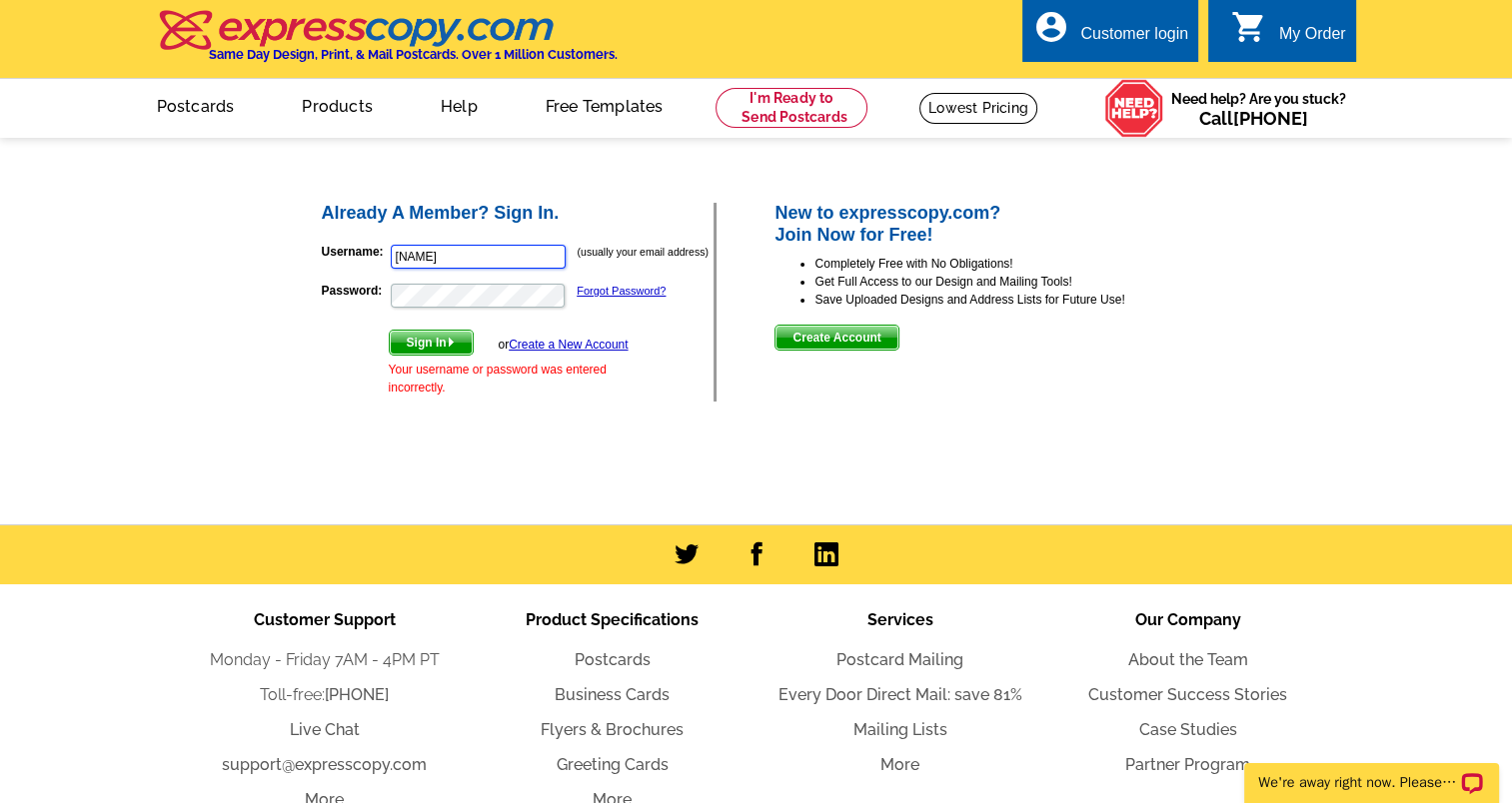 type on "[EMAIL]" 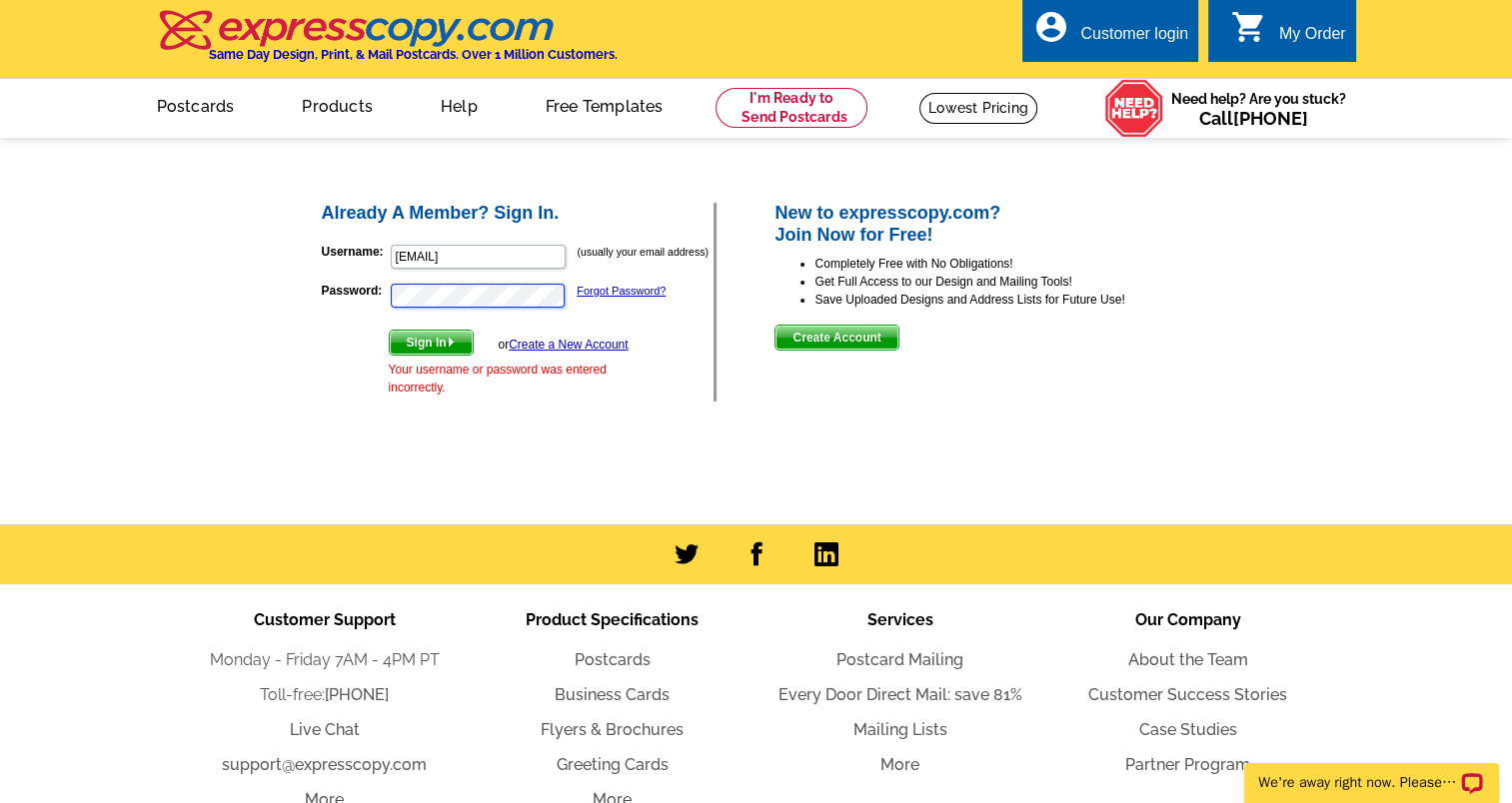 click on "Already A Member?  Sign In.
Username:  claireakirby@yahoo.com
(usually your email address)
Password:
Forgot
Password?
Sign In
or
Create a New Account
Your username or password was entered incorrectly.
New to expresscopy.com?" at bounding box center [756, 328] 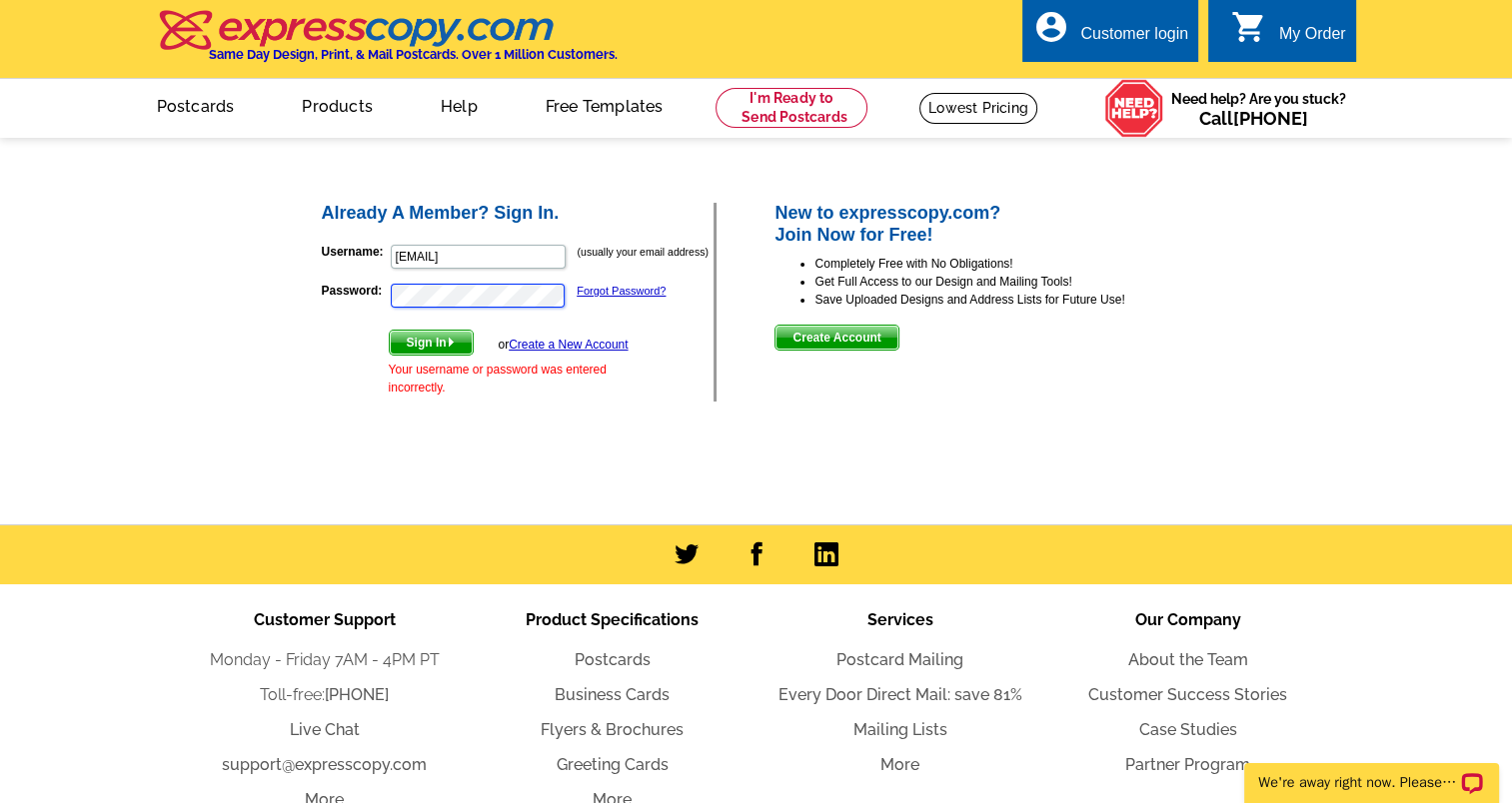 click on "Sign In" at bounding box center [431, 343] 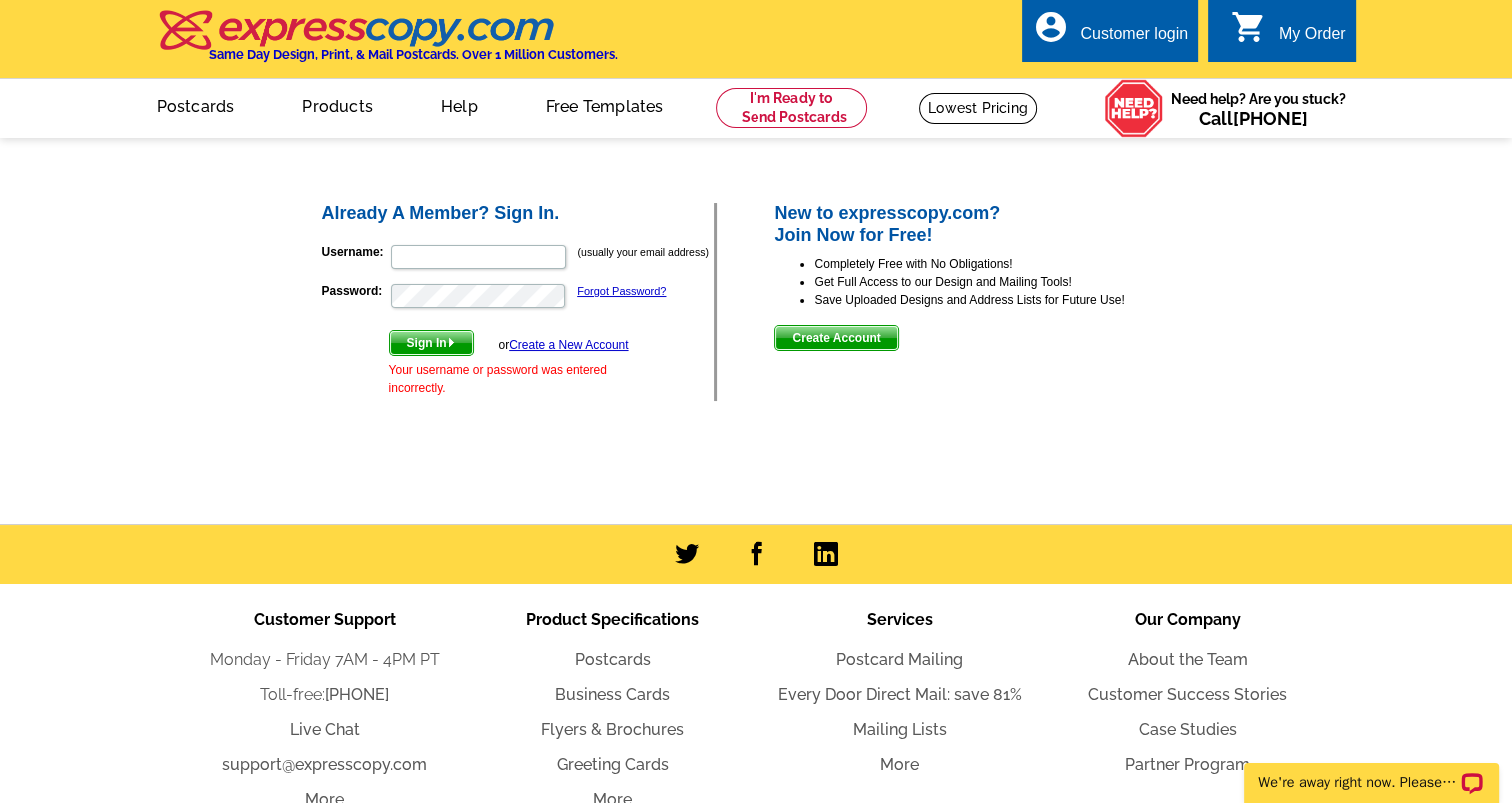 type on "homes@bentonres.com" 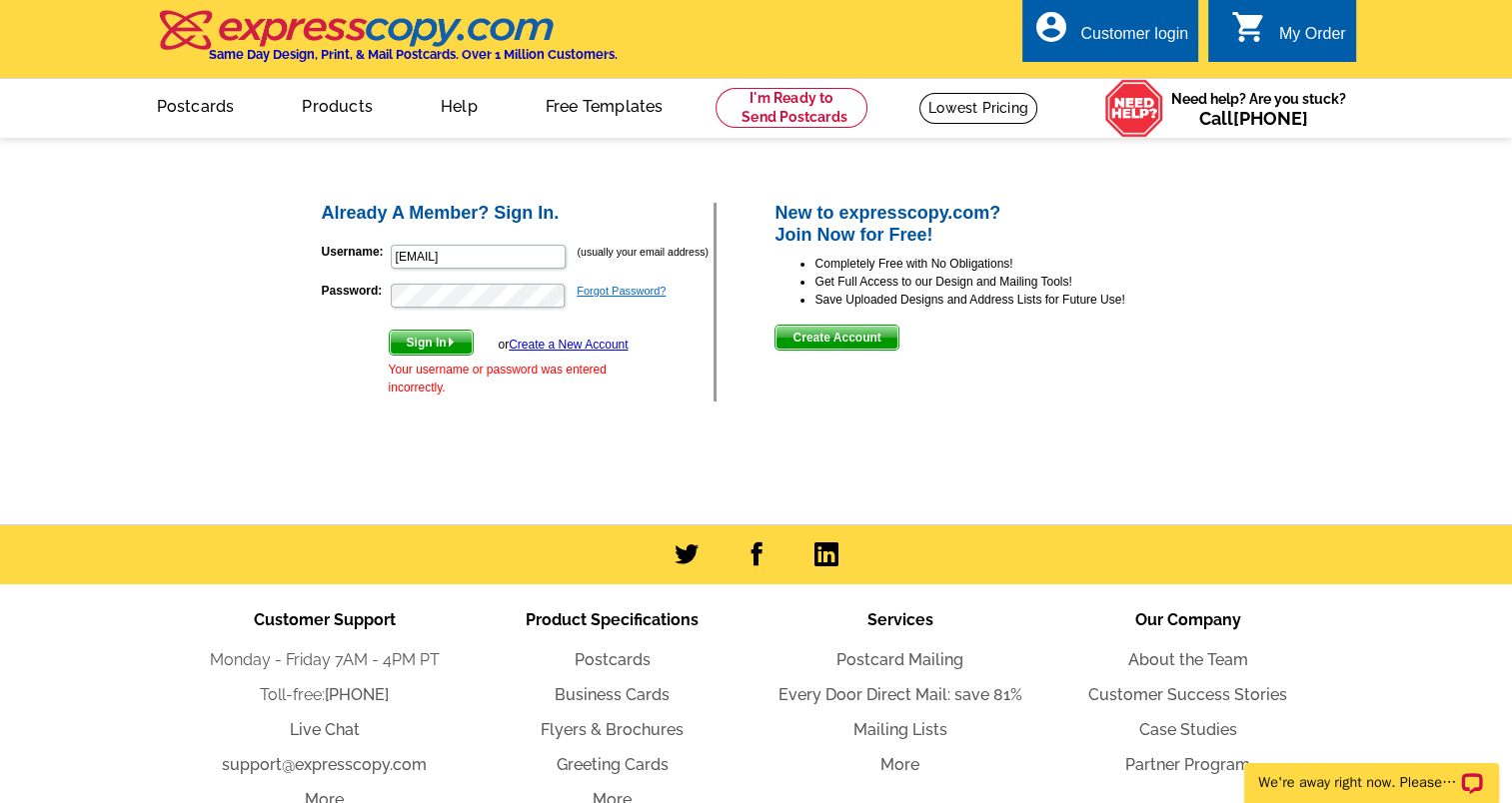 click on "Forgot
Password?" at bounding box center (621, 291) 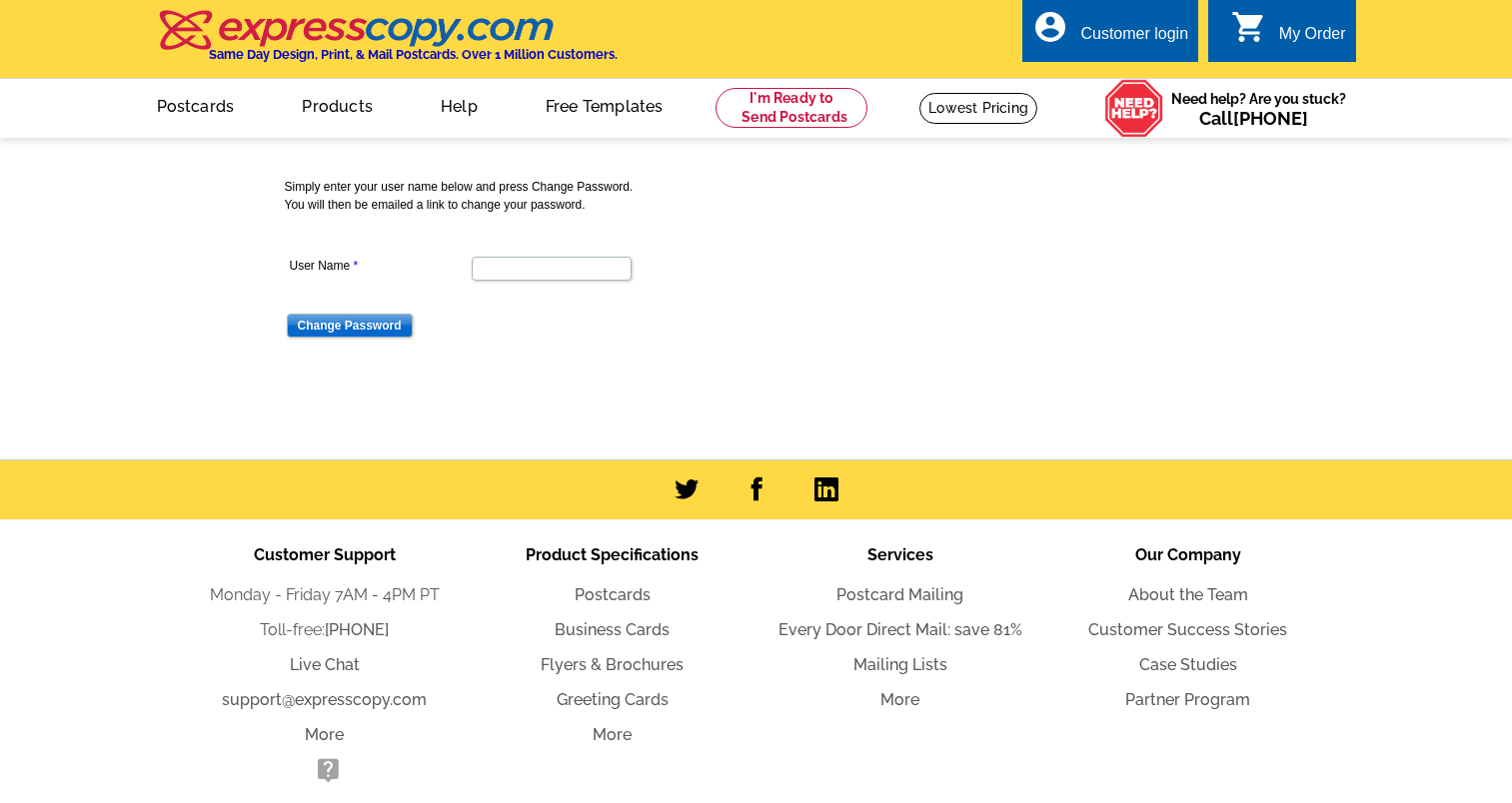 scroll, scrollTop: 0, scrollLeft: 0, axis: both 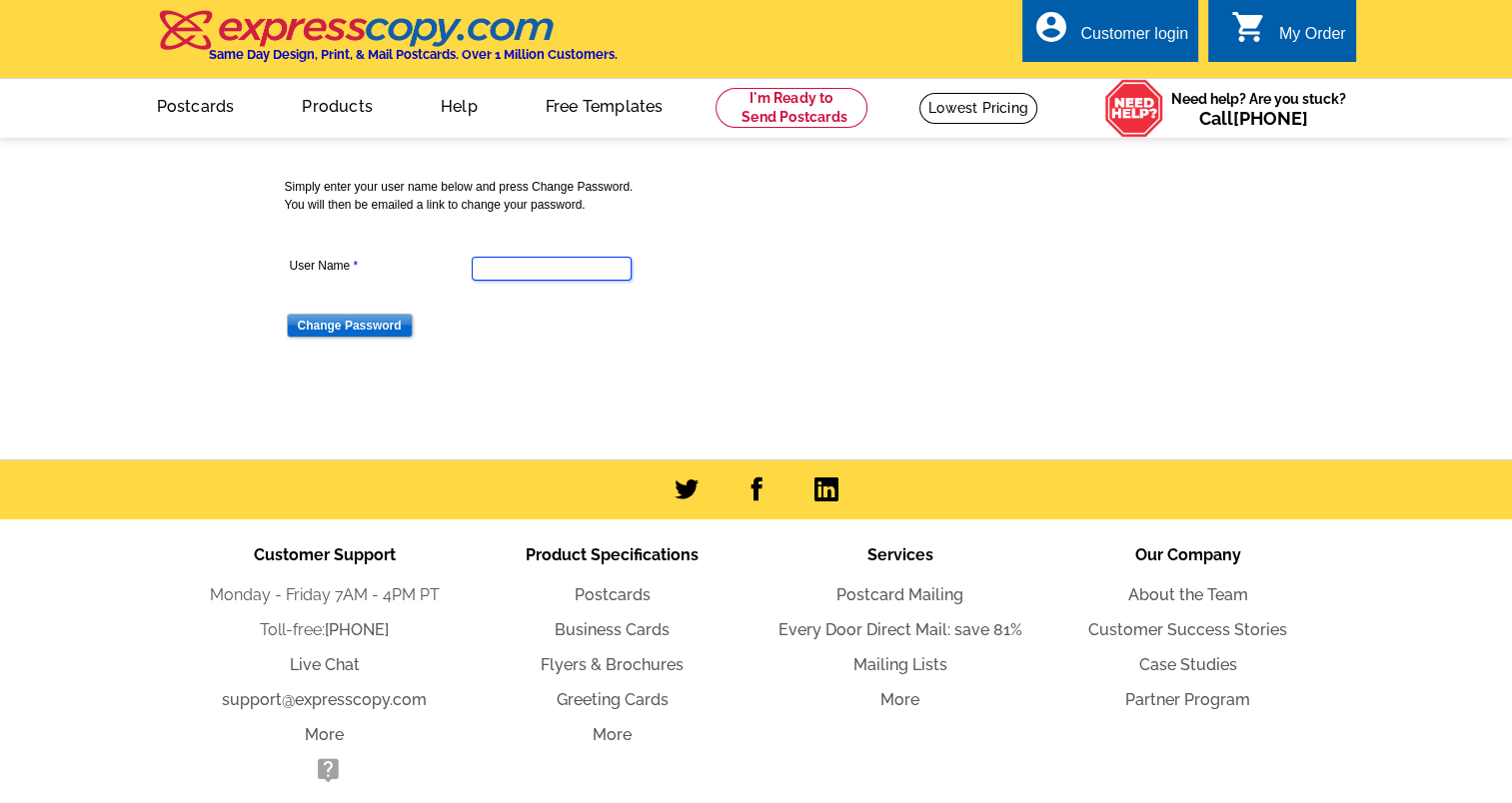 click on "User Name" at bounding box center (552, 269) 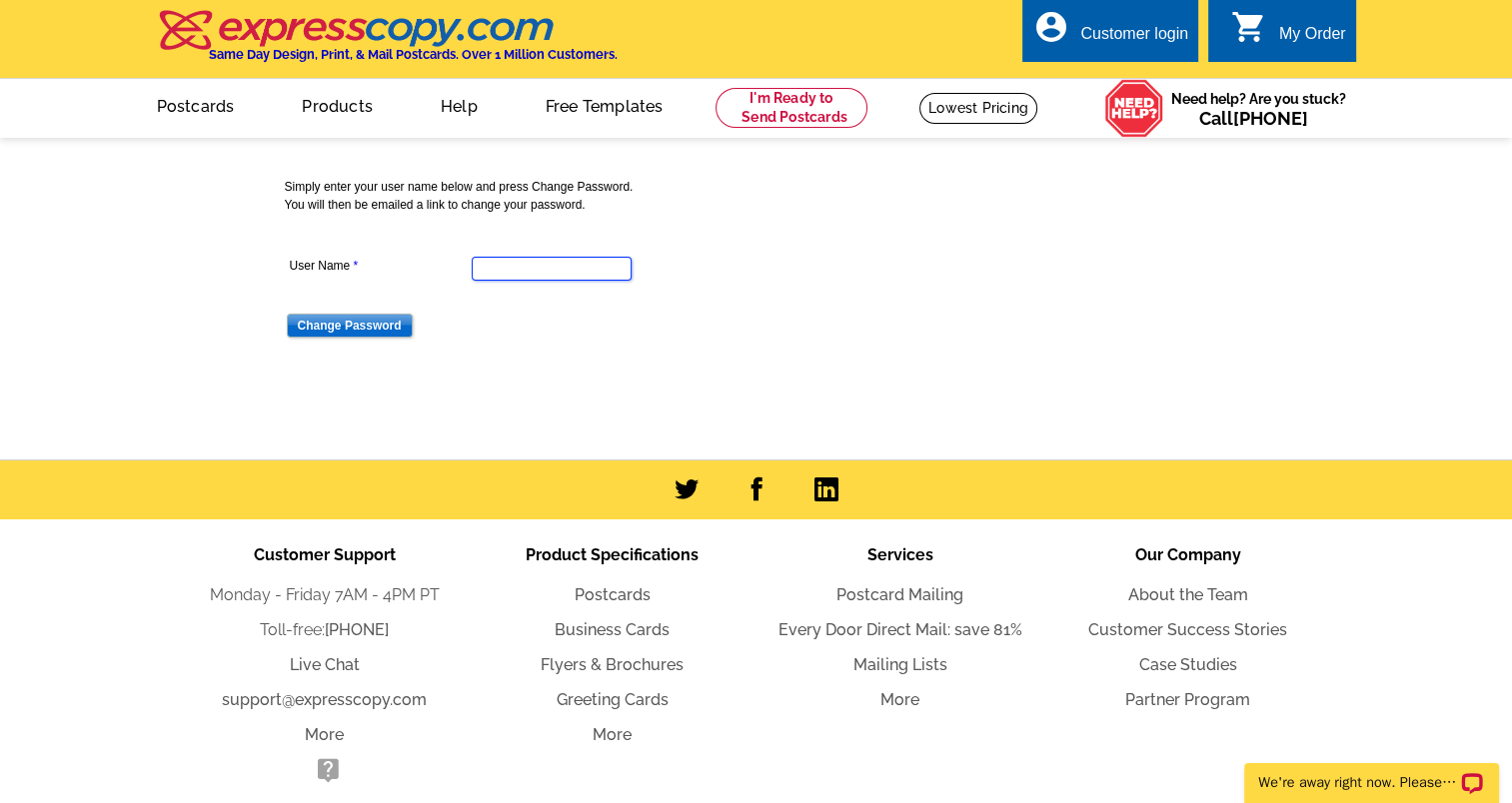 scroll, scrollTop: 0, scrollLeft: 0, axis: both 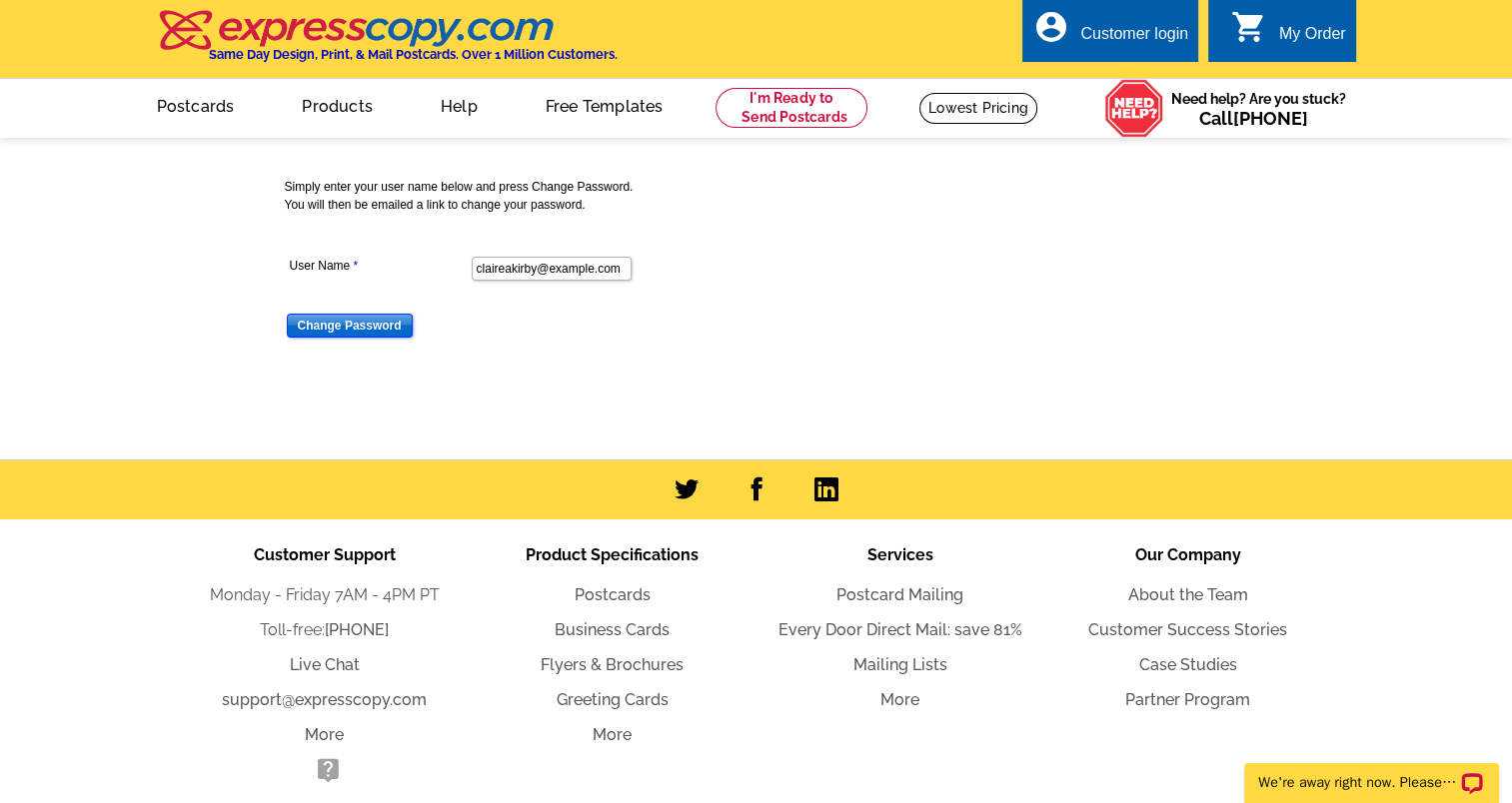 click on "Change Password" at bounding box center [350, 326] 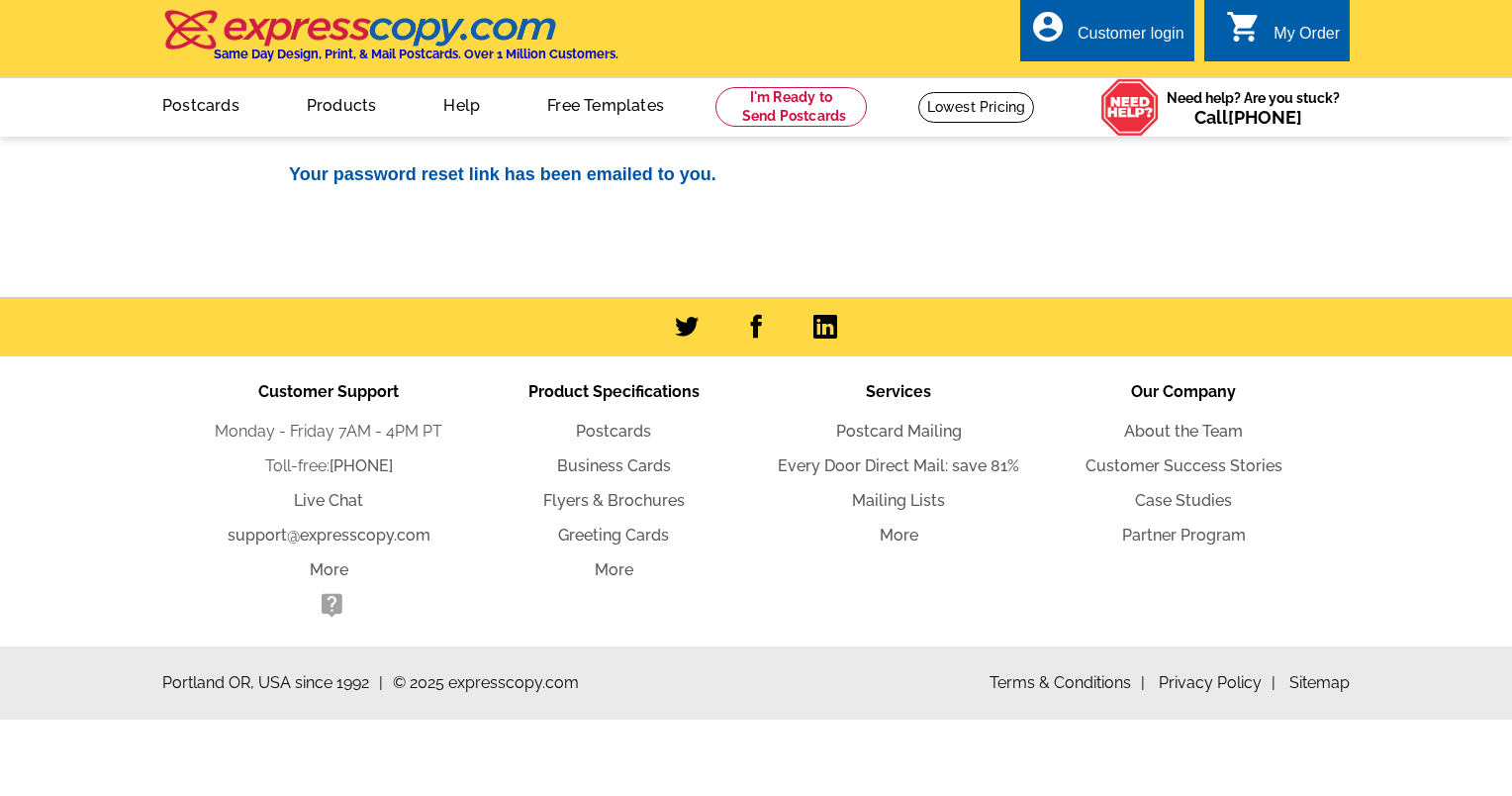 scroll, scrollTop: 0, scrollLeft: 0, axis: both 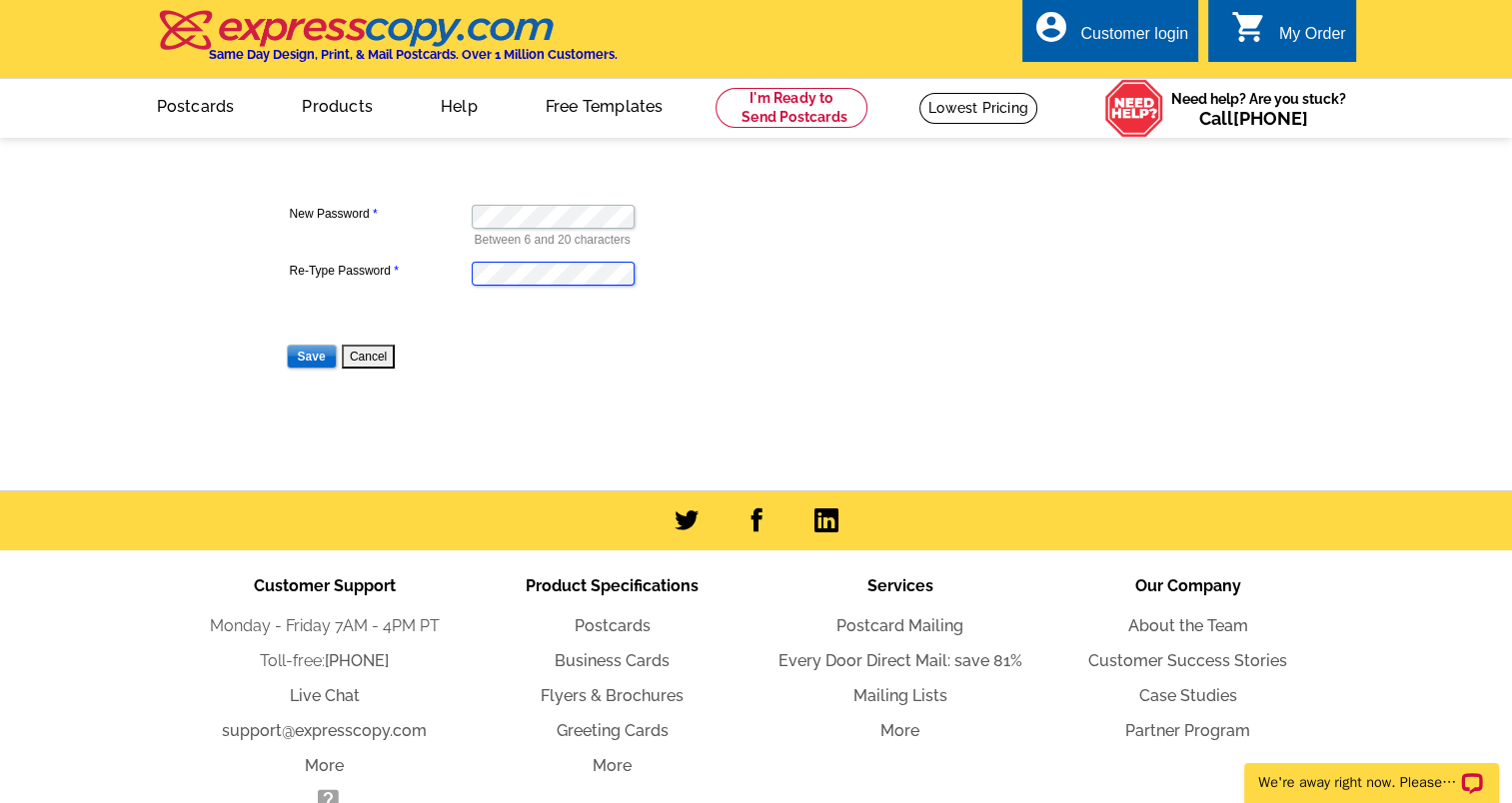click on "Save" at bounding box center (312, 357) 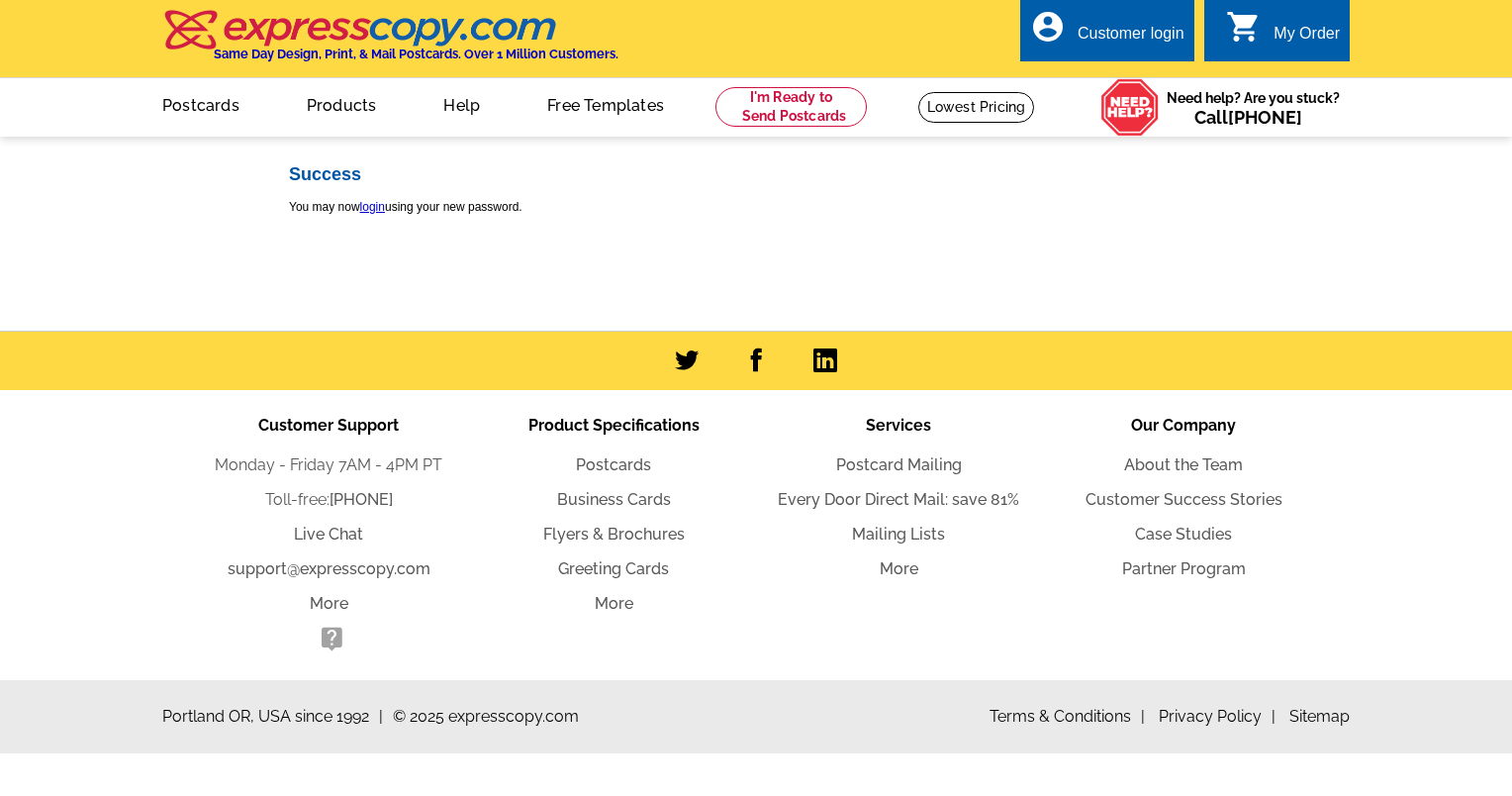 scroll, scrollTop: 0, scrollLeft: 0, axis: both 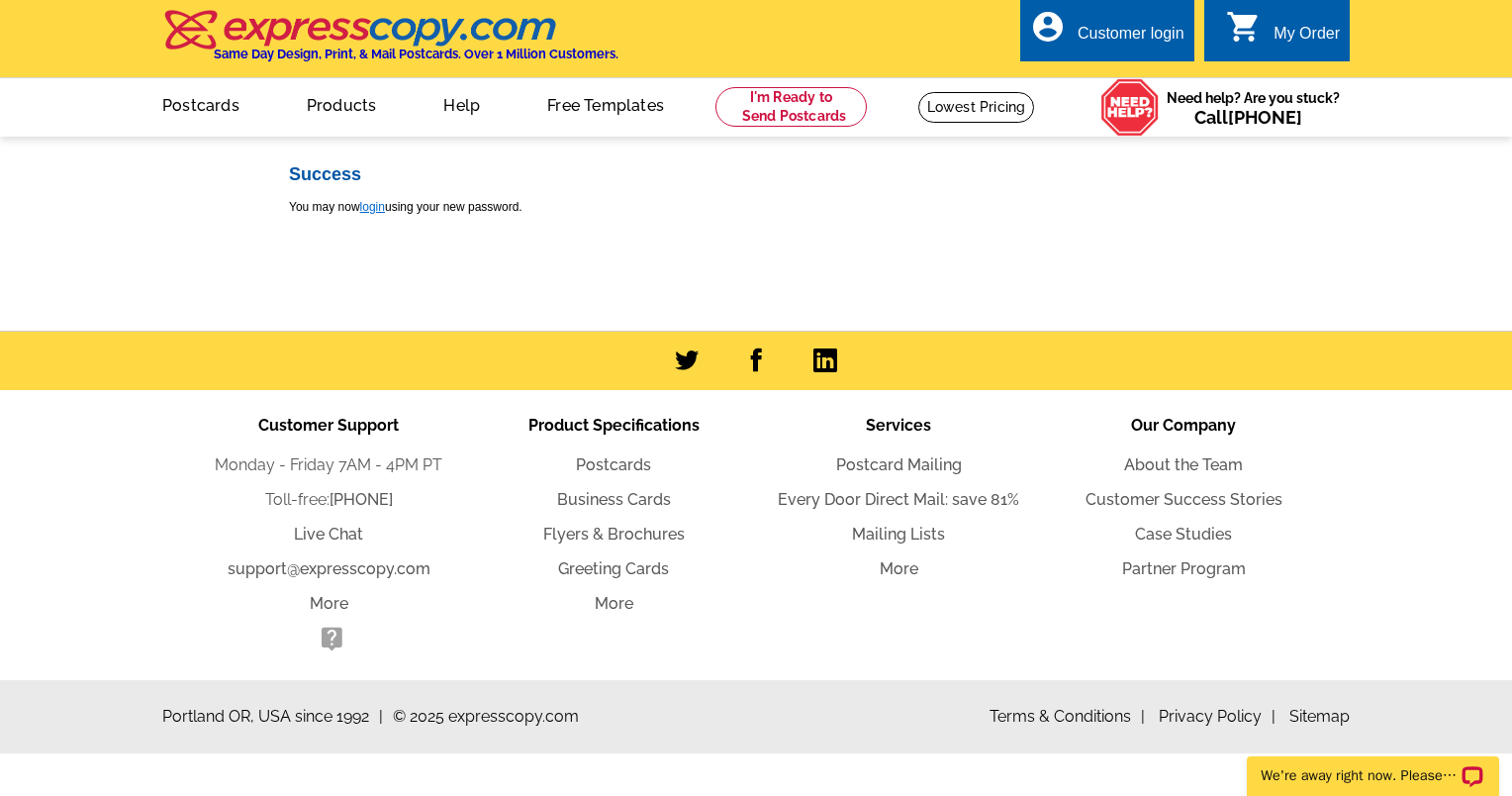 click on "login" at bounding box center [372, 207] 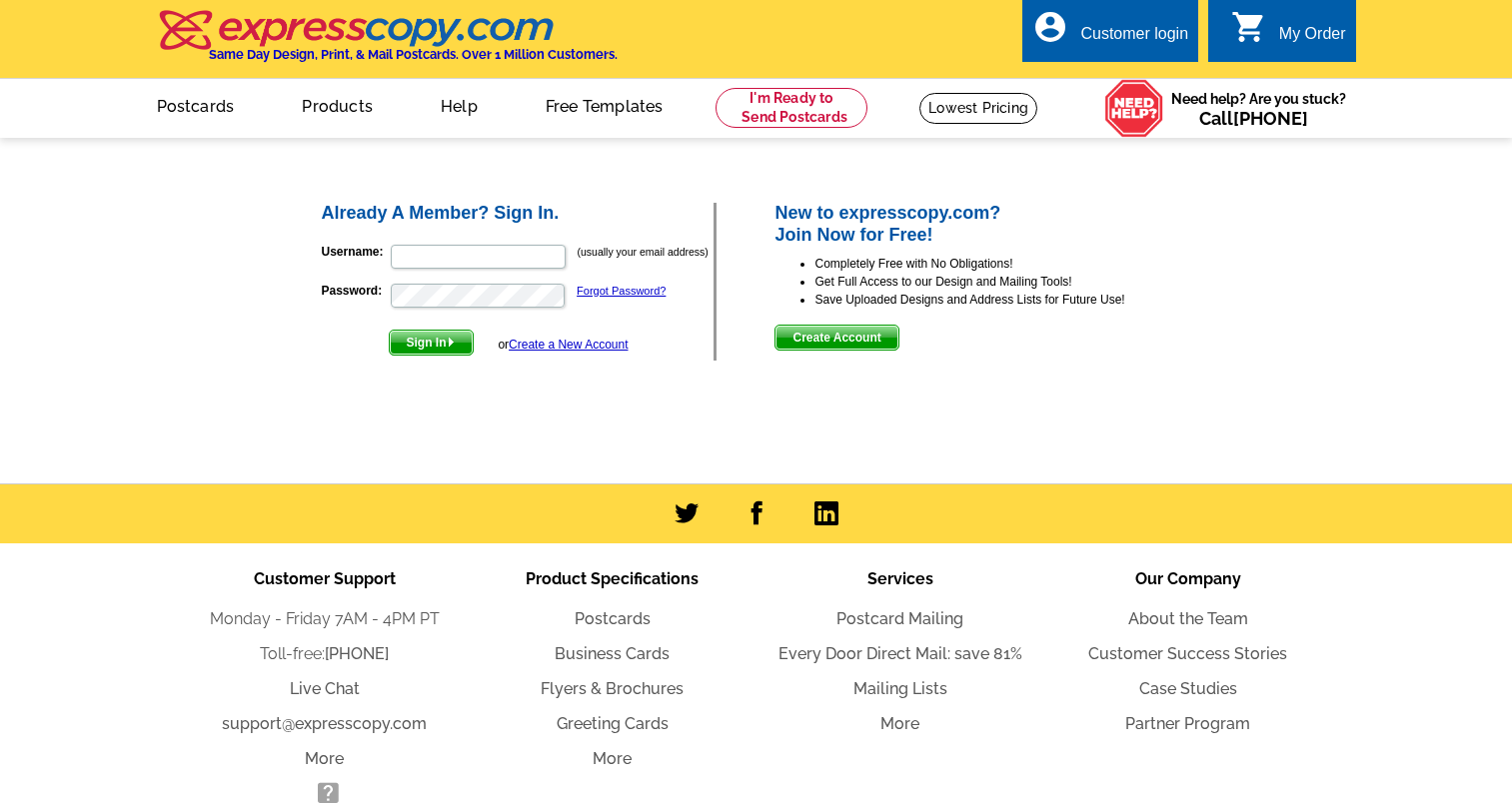 scroll, scrollTop: 0, scrollLeft: 0, axis: both 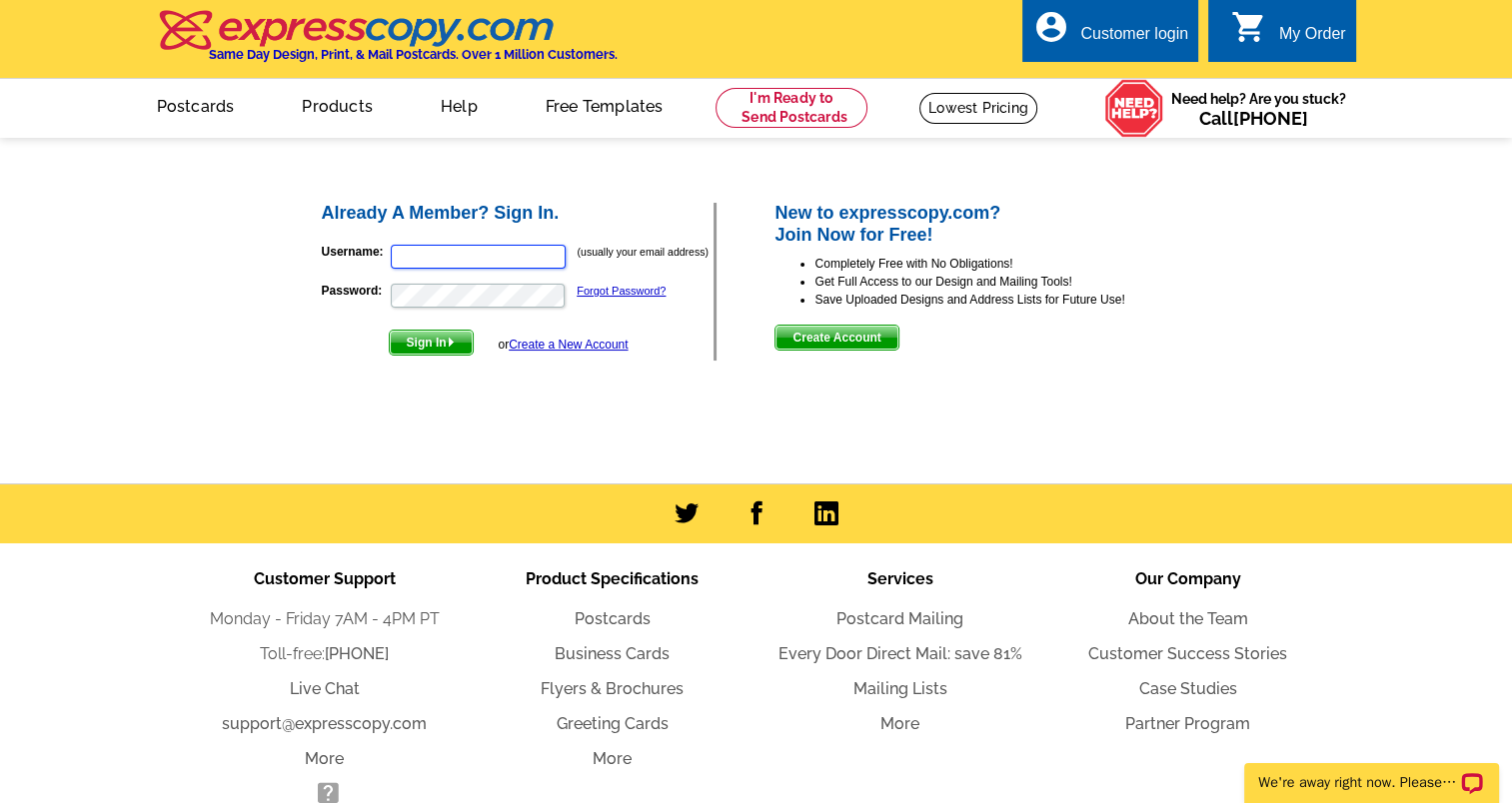 type on "[EMAIL]" 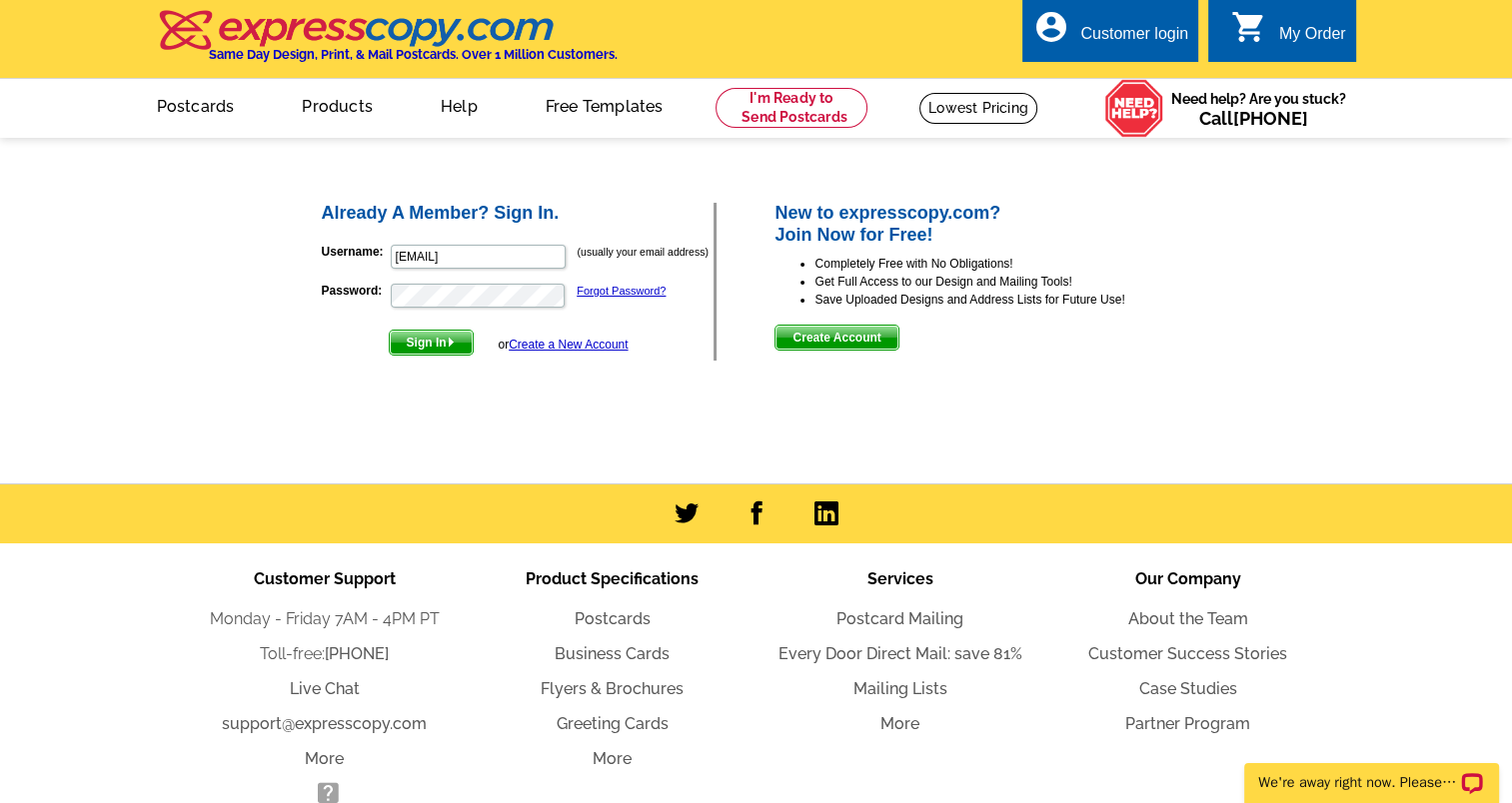 click on "Sign In" at bounding box center [431, 343] 